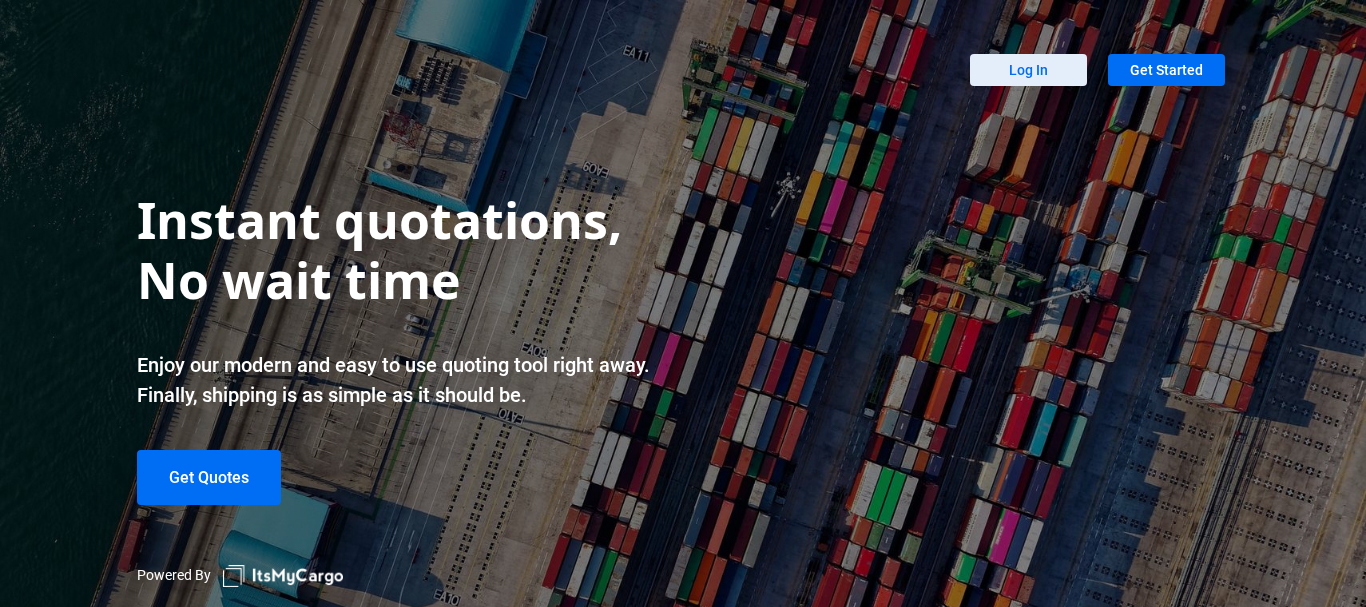 scroll, scrollTop: 0, scrollLeft: 0, axis: both 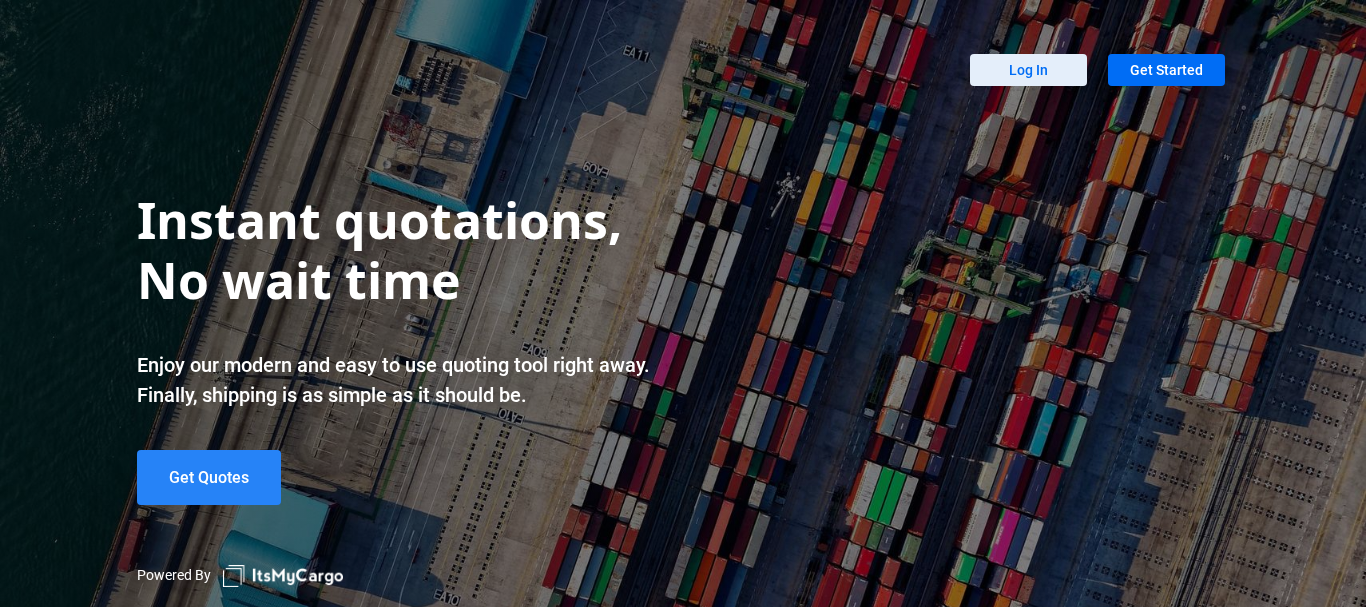 click on "Get Quotes" 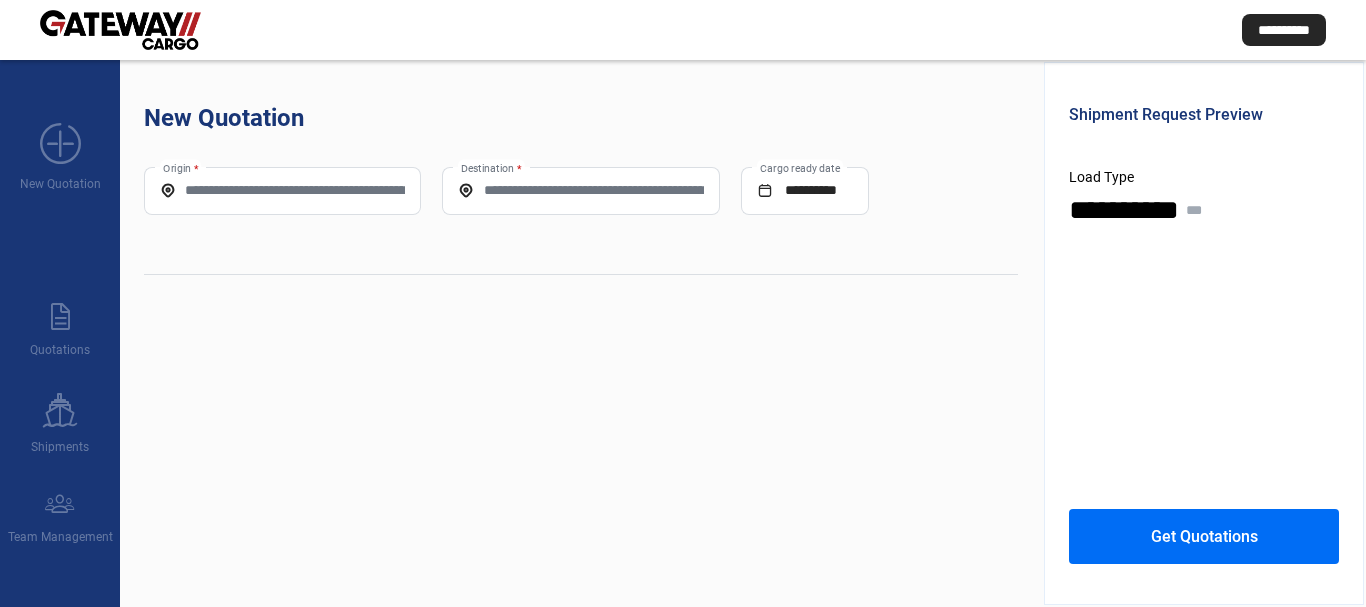 click on "Origin *" at bounding box center (282, 190) 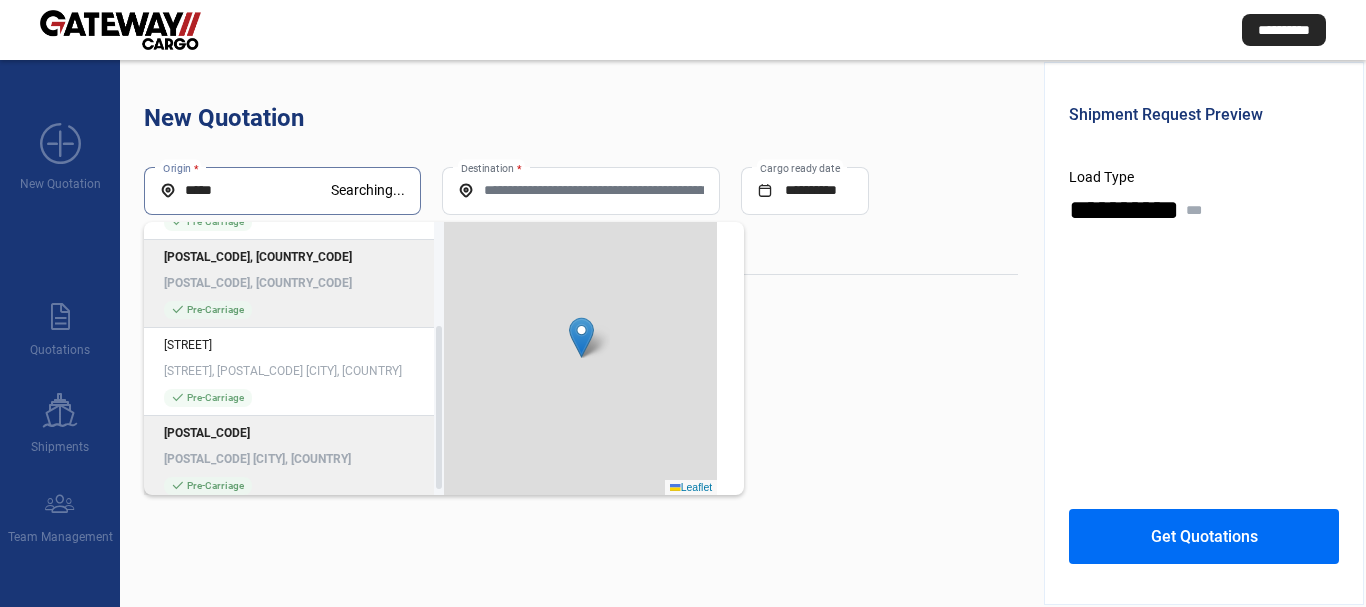 scroll, scrollTop: 184, scrollLeft: 0, axis: vertical 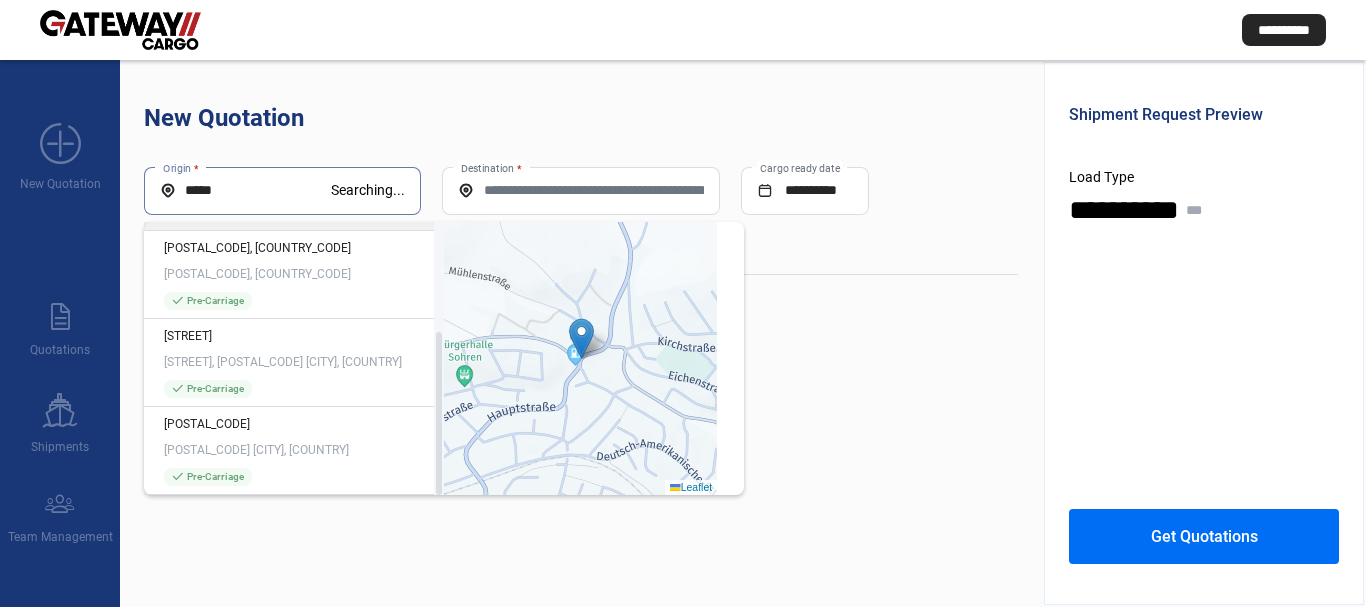 click on "*****" at bounding box center (245, 190) 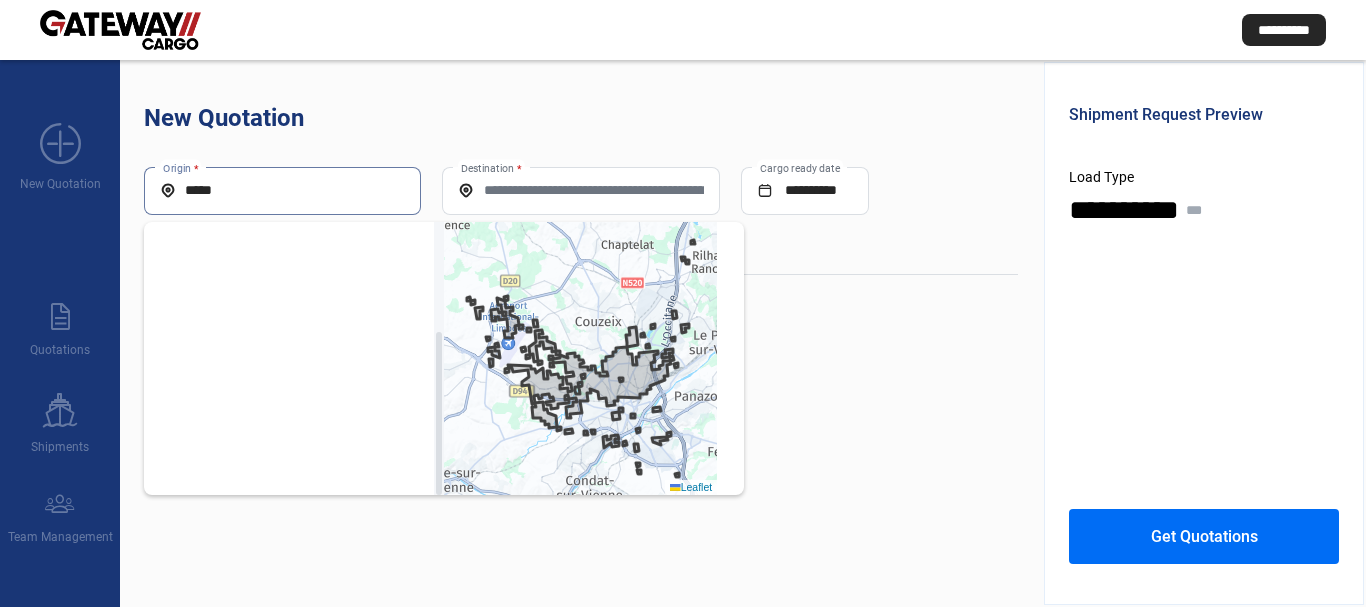 click on "*****" at bounding box center [282, 190] 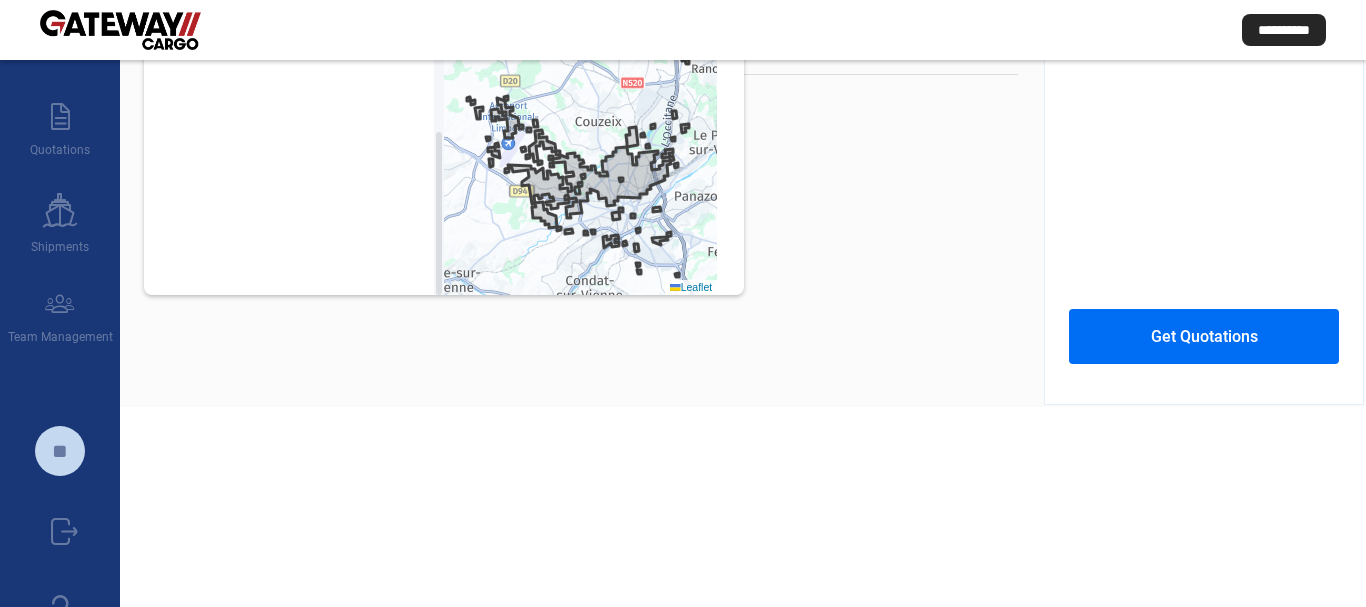 scroll, scrollTop: 106, scrollLeft: 0, axis: vertical 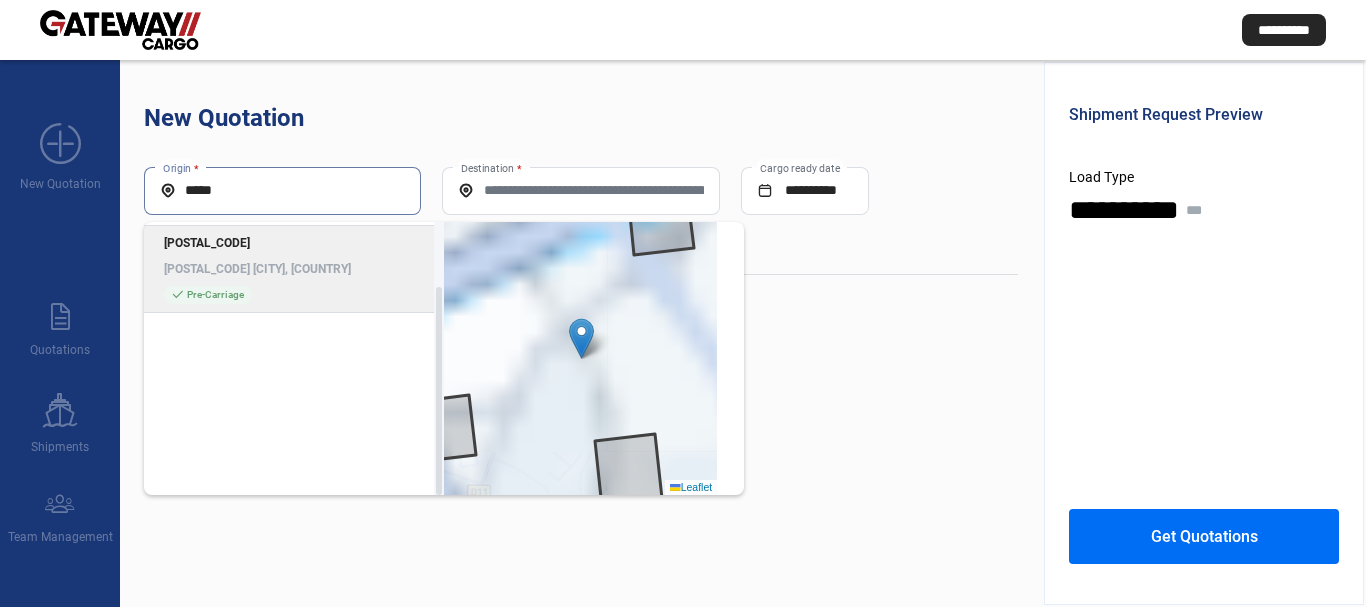click on "[POSTAL_CODE] [CITY], [COUNTRY]" 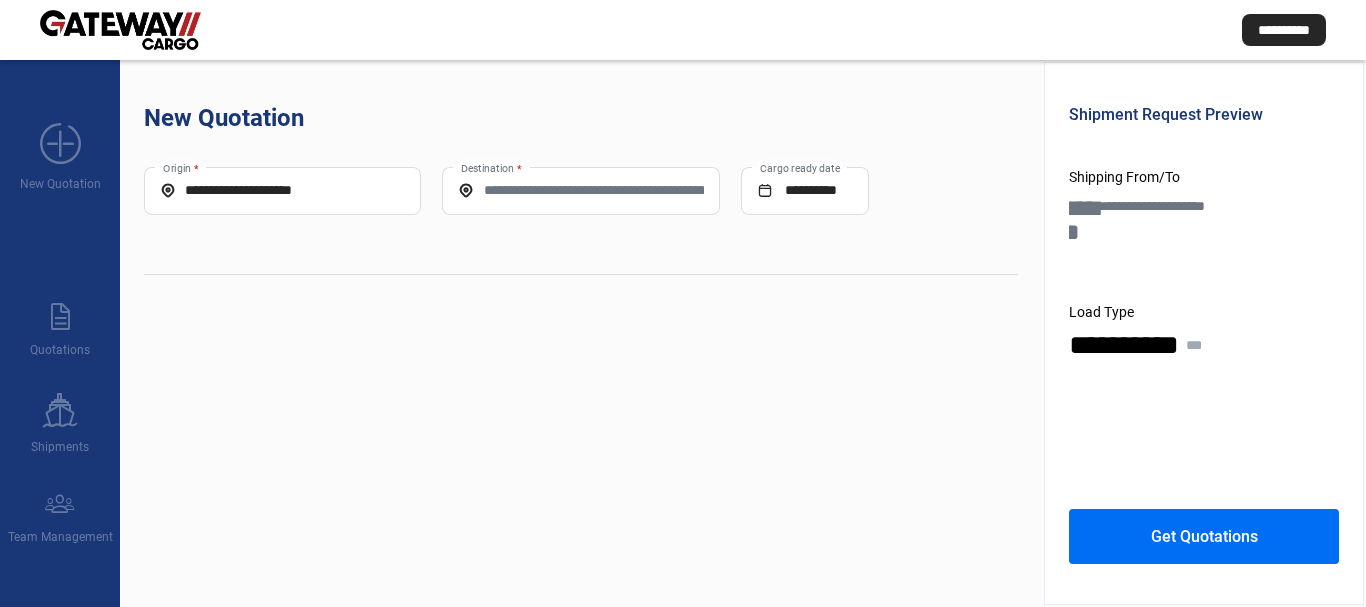 click on "Destination *" 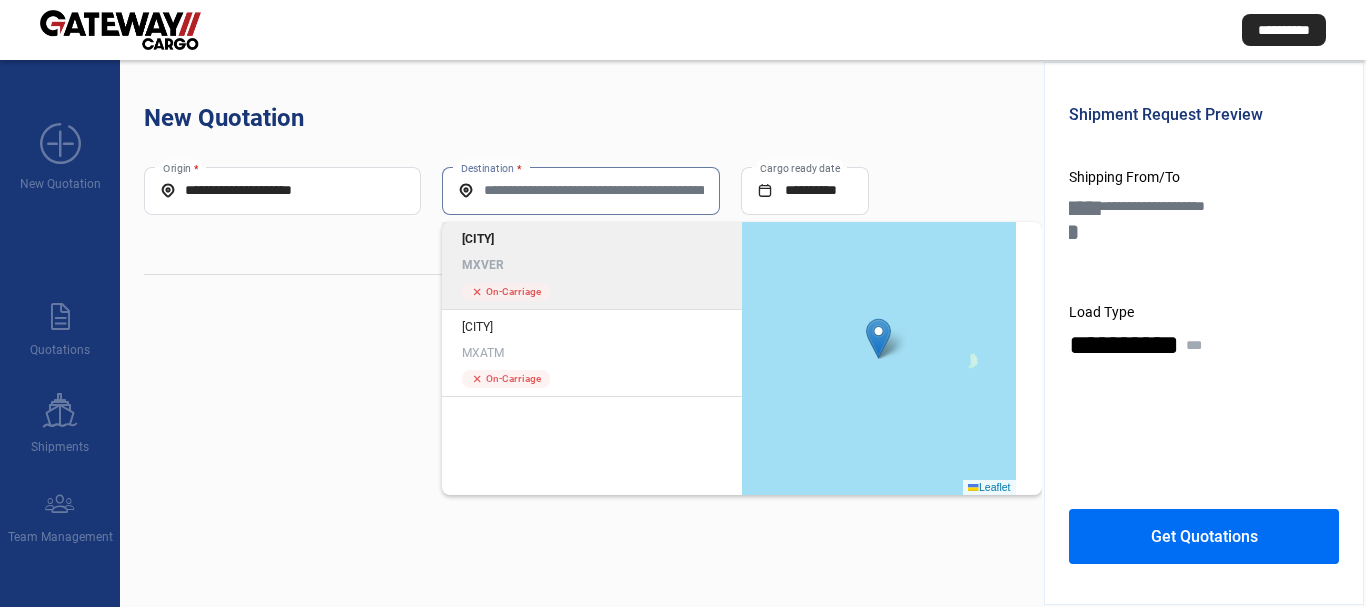 click on "cross  On-Carriage" 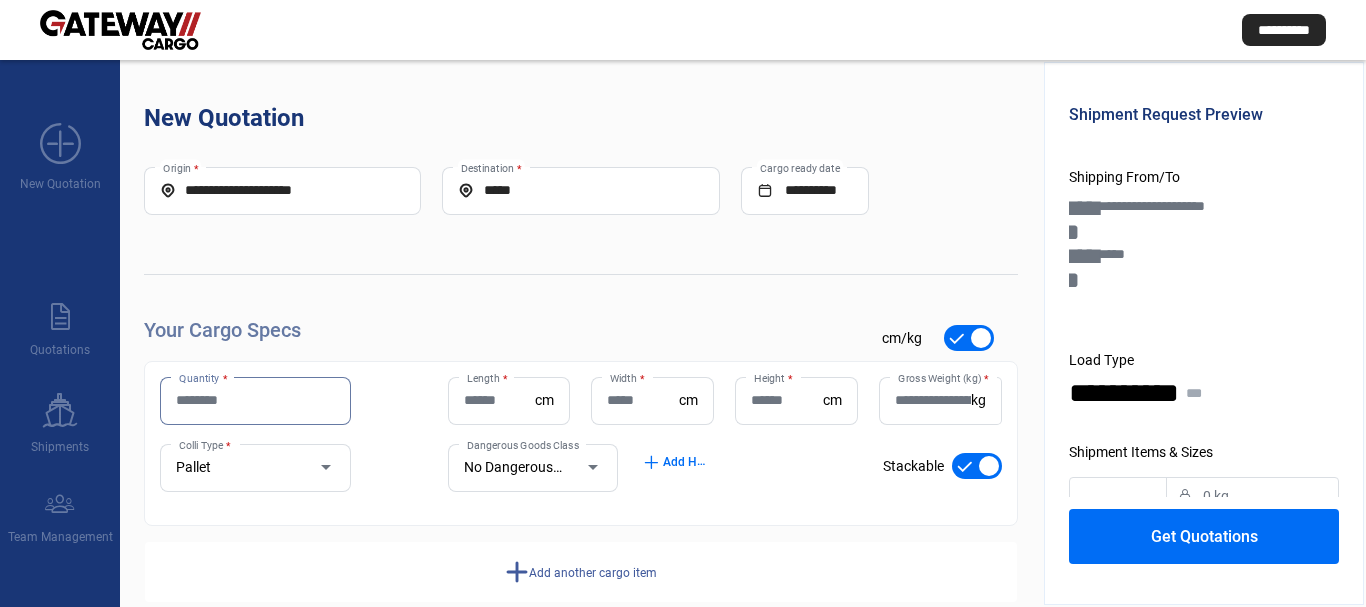 click on "Quantity *" at bounding box center (255, 400) 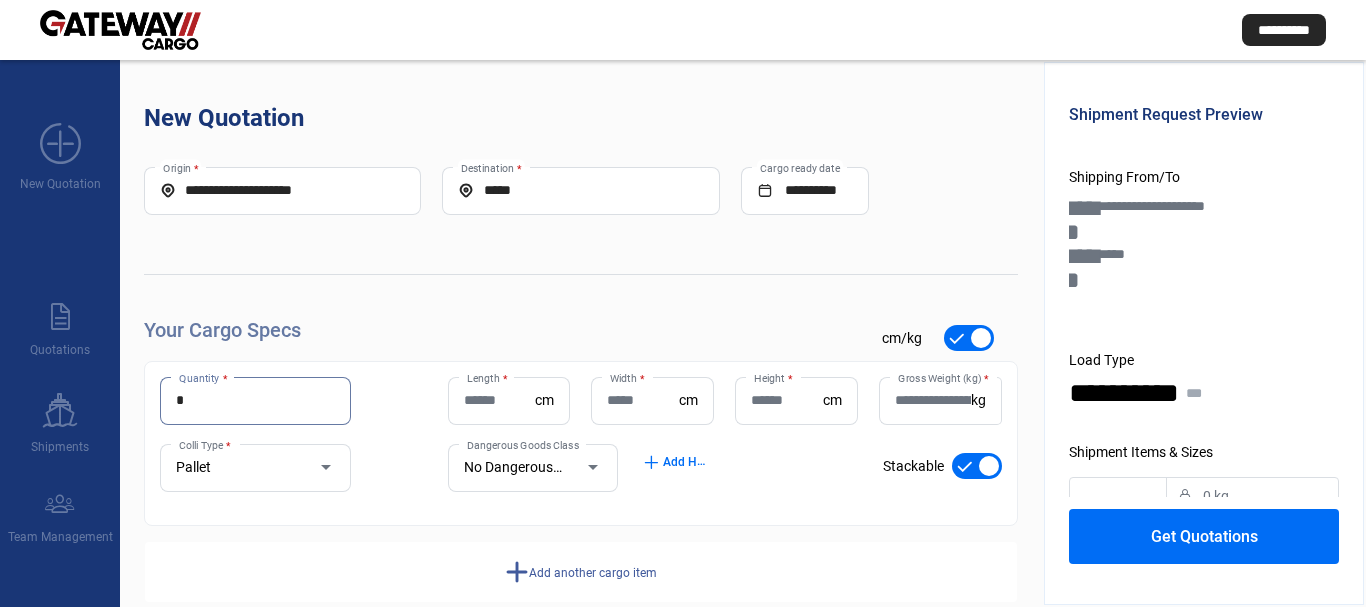 type on "*" 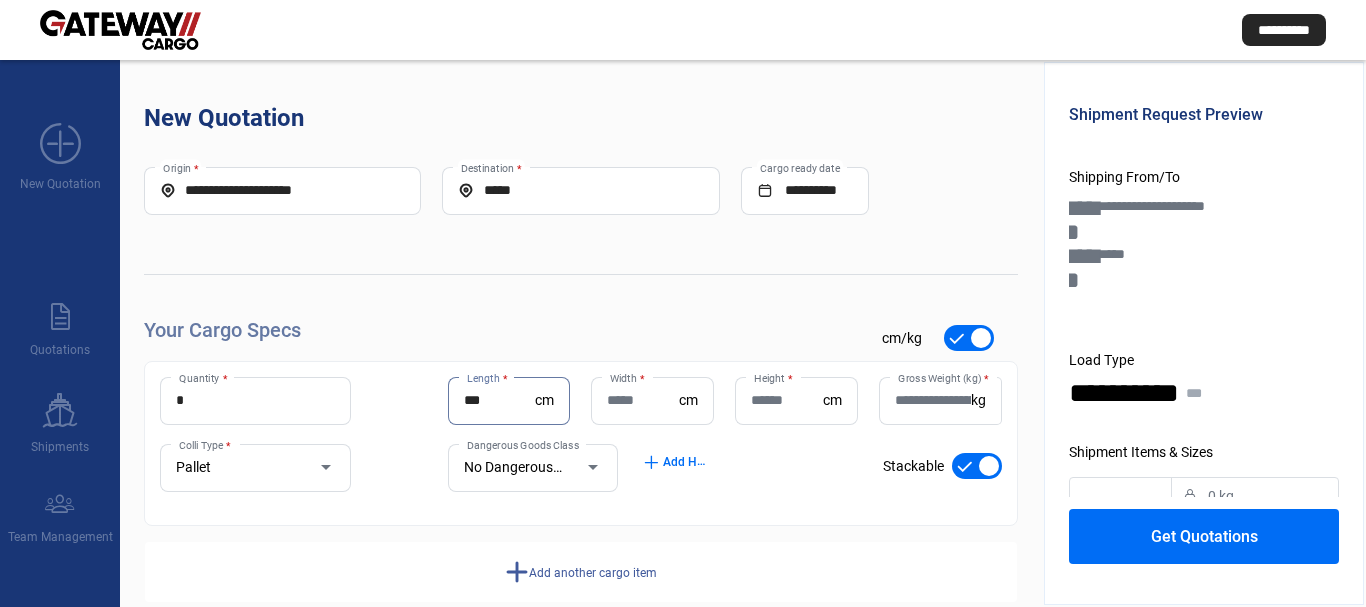 type on "***" 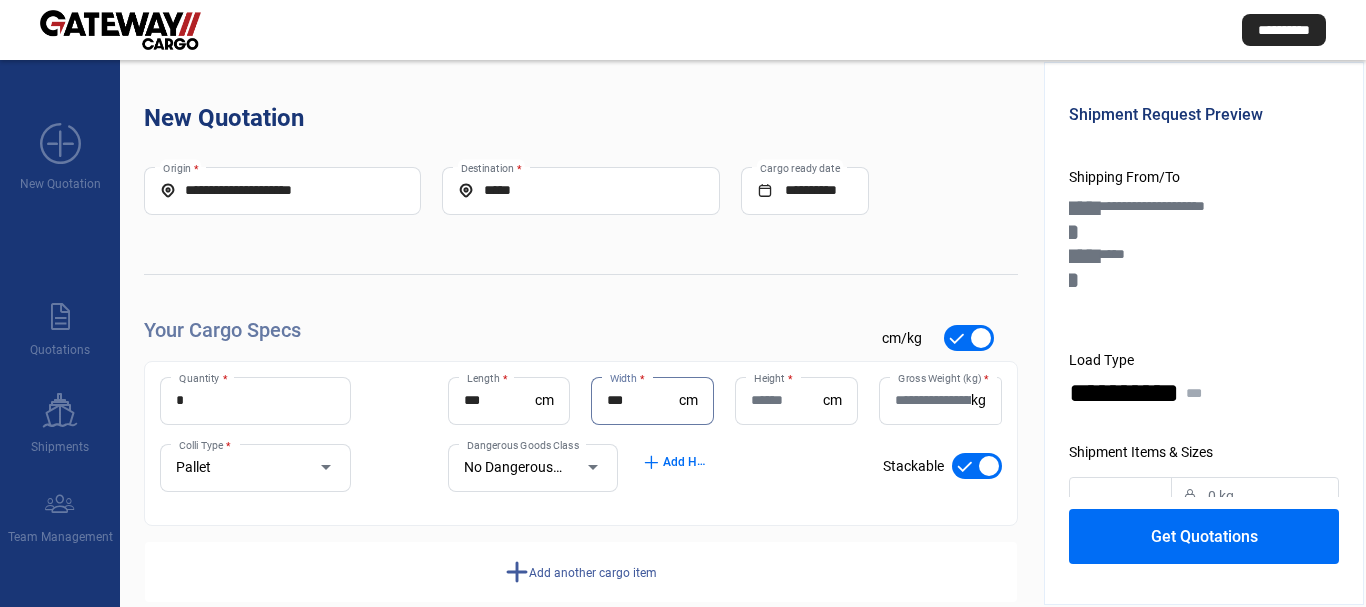 type on "***" 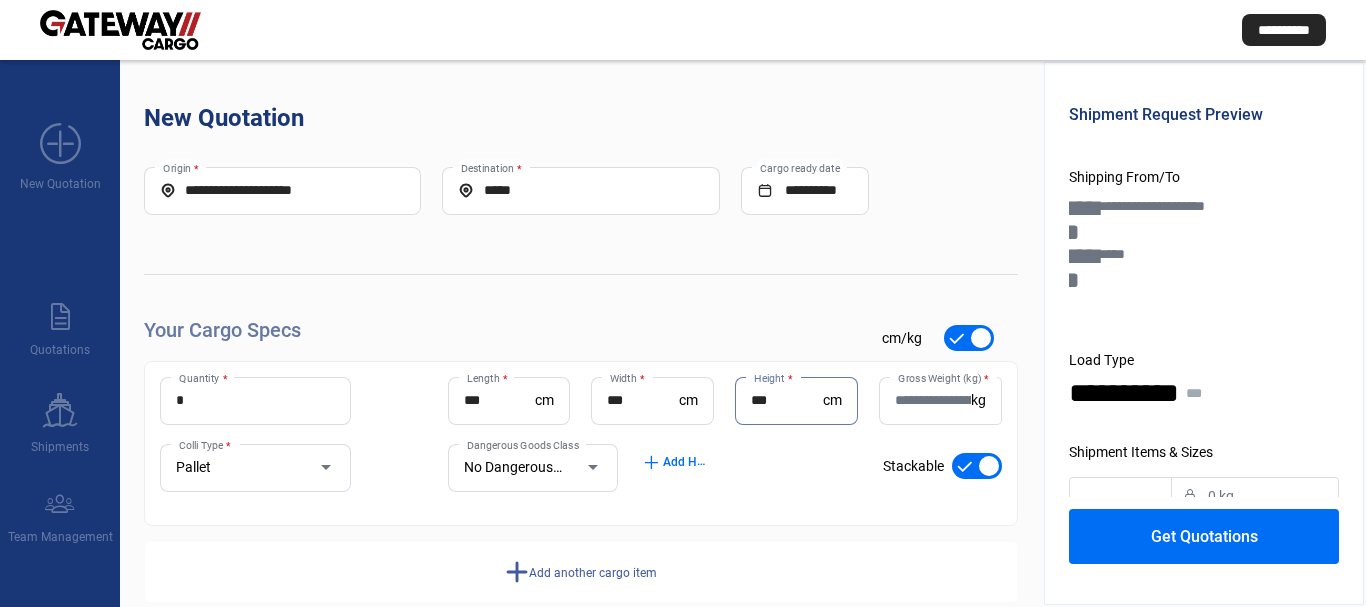 type on "***" 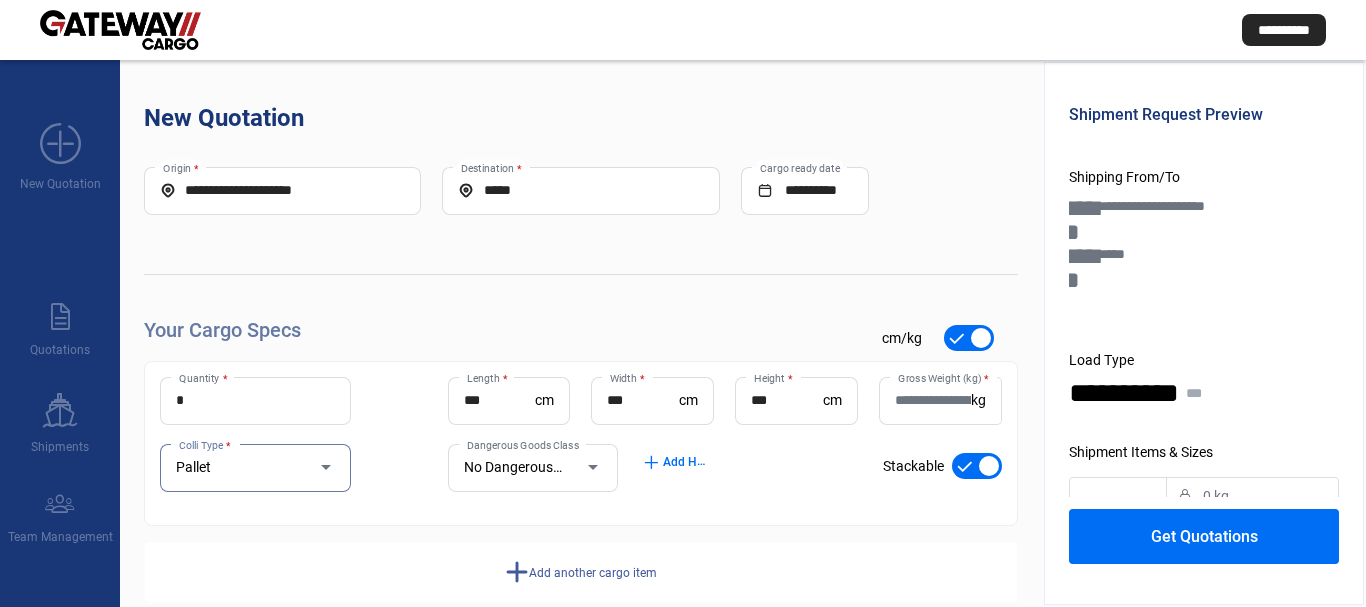 click on "Gross Weight (kg)  *" at bounding box center (933, 400) 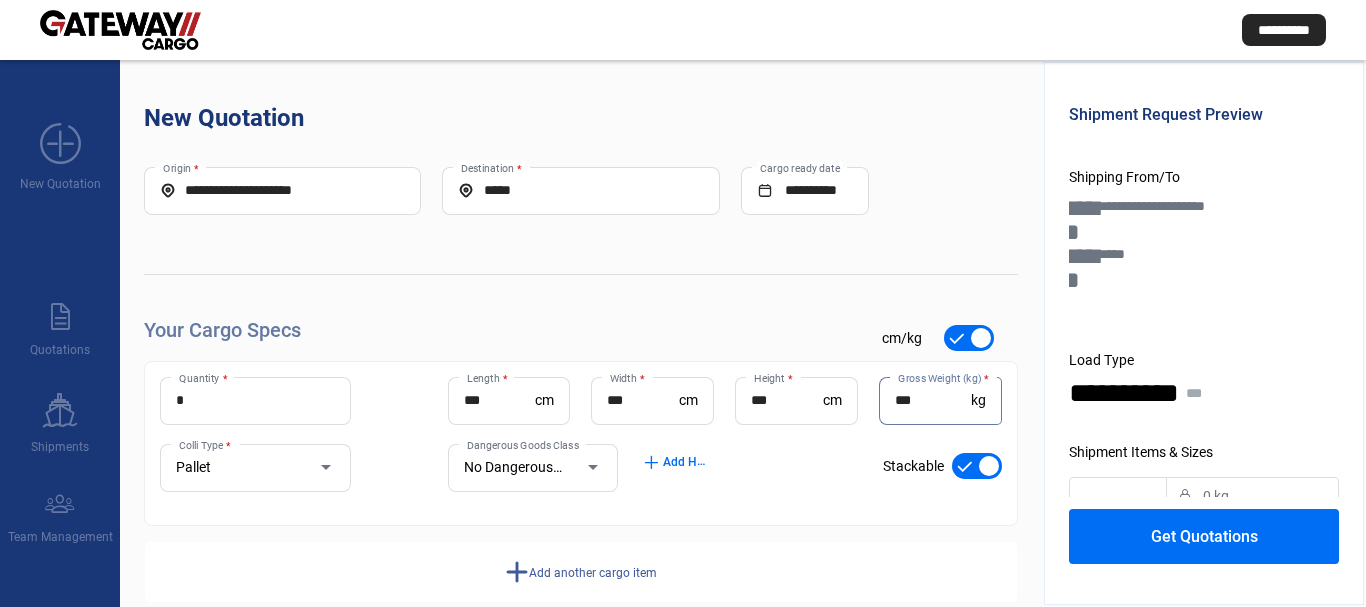 type on "***" 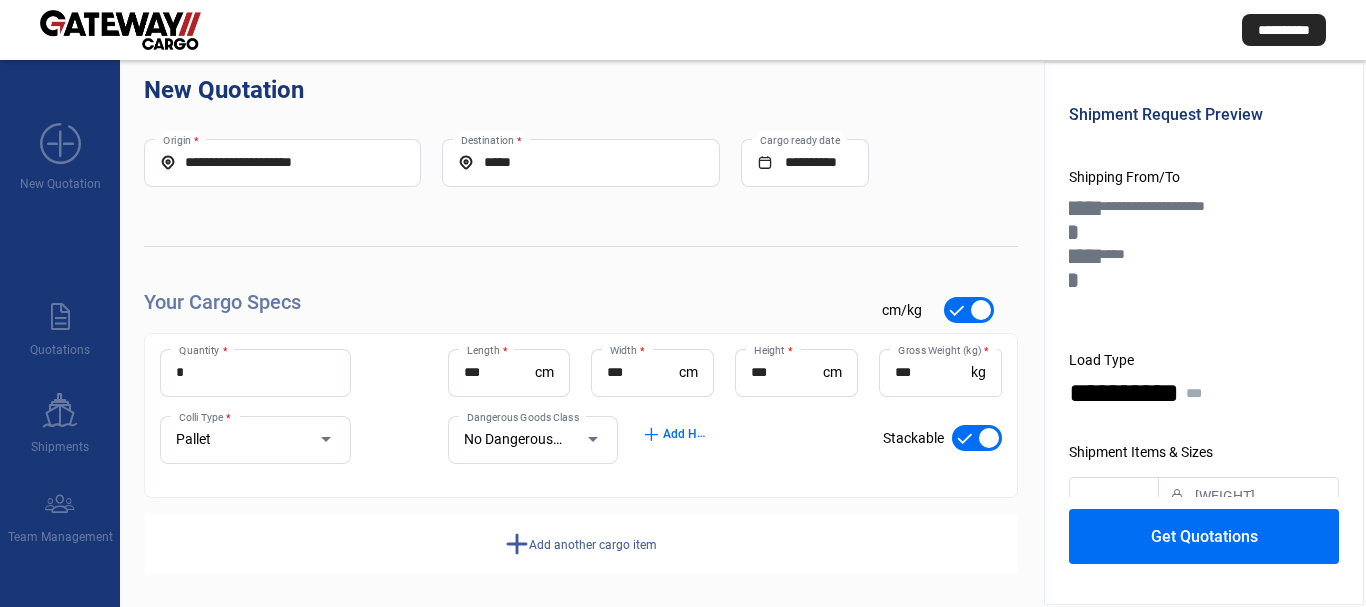 scroll, scrollTop: 36, scrollLeft: 0, axis: vertical 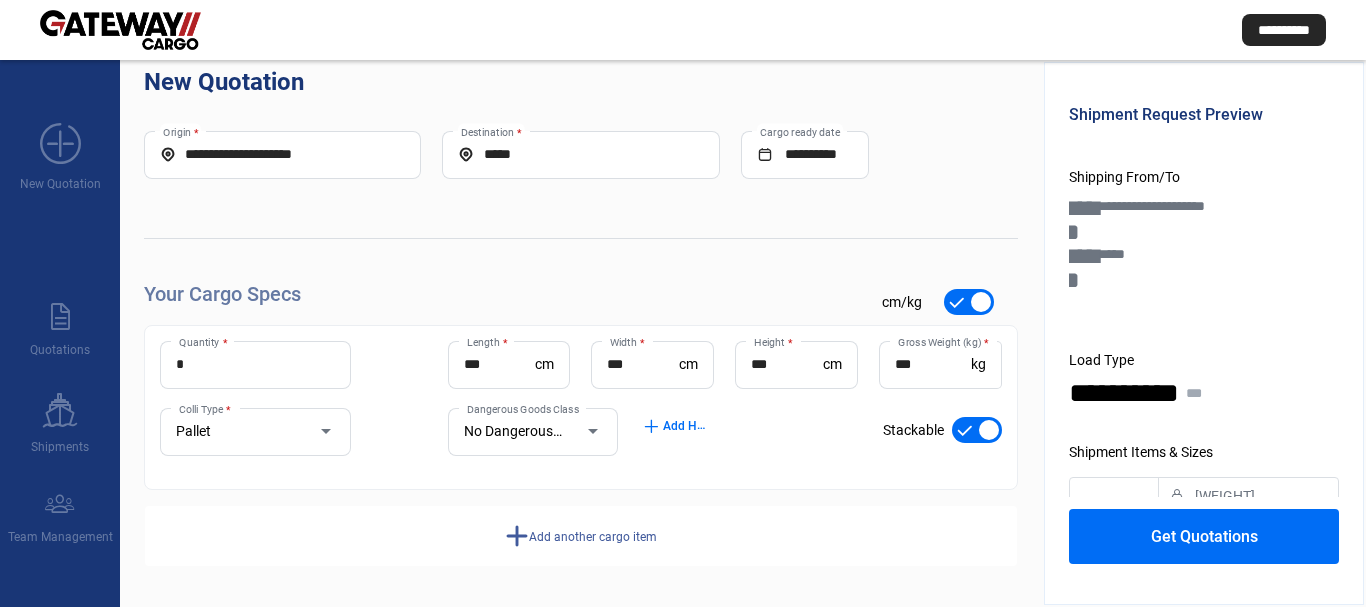 click on "Get Quotations" 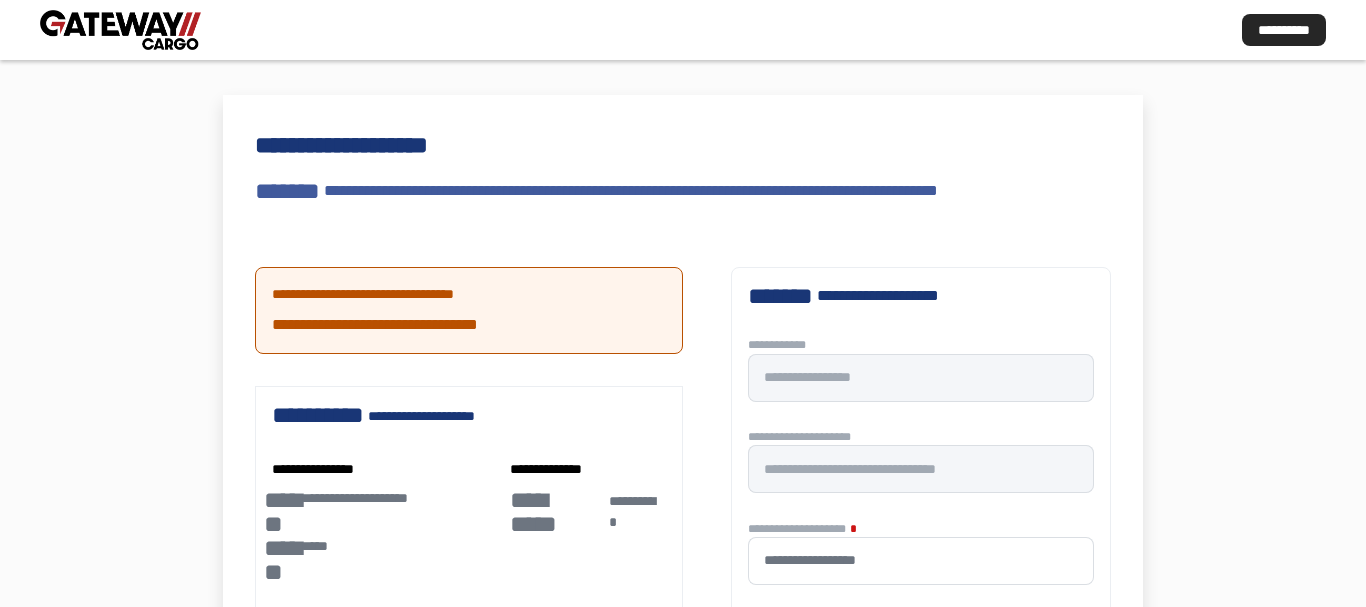 scroll, scrollTop: 100, scrollLeft: 0, axis: vertical 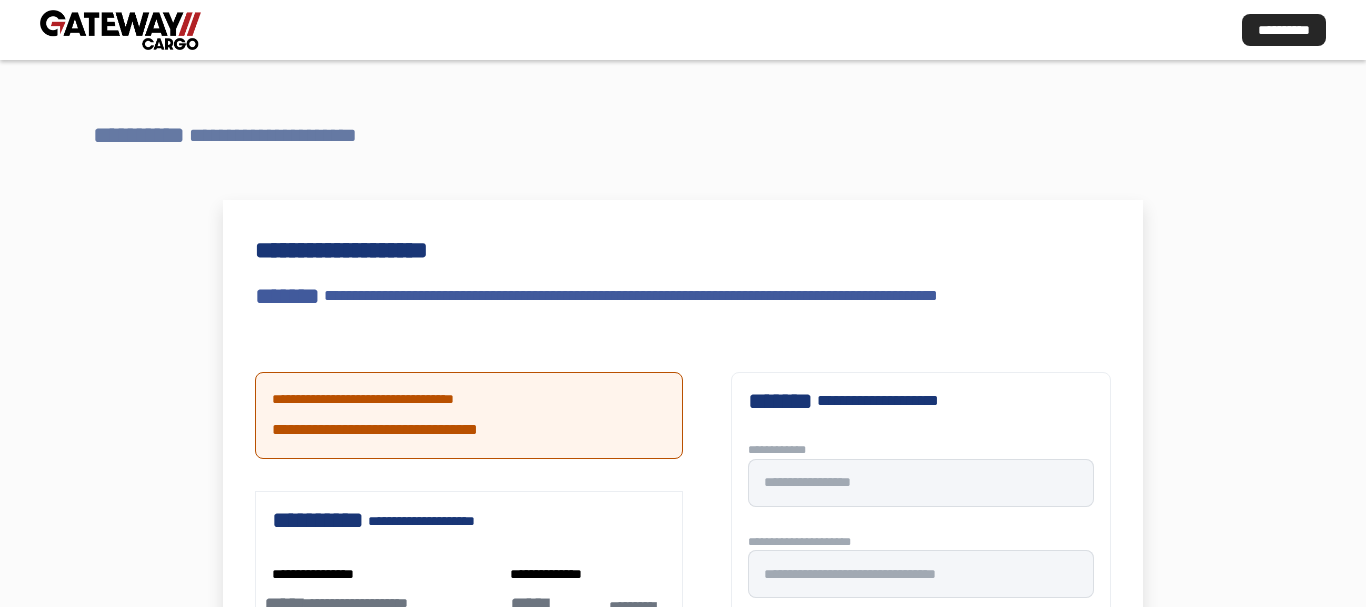 click on "**********" at bounding box center [139, 135] 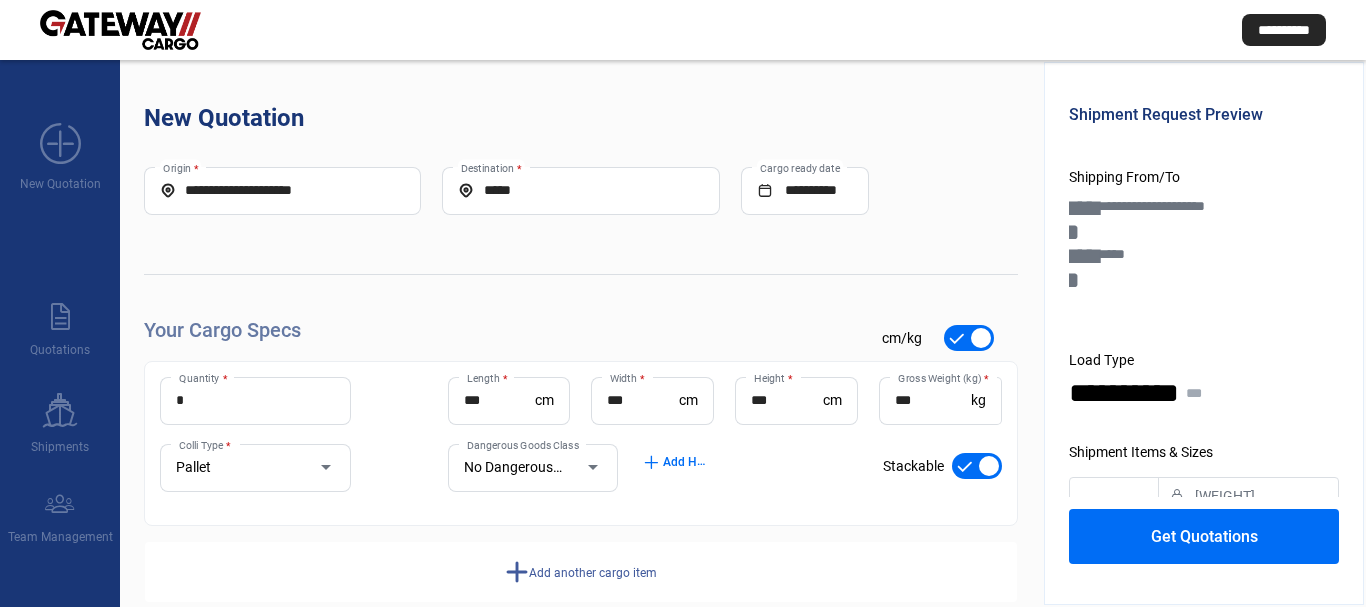 click on "**********" at bounding box center (282, 190) 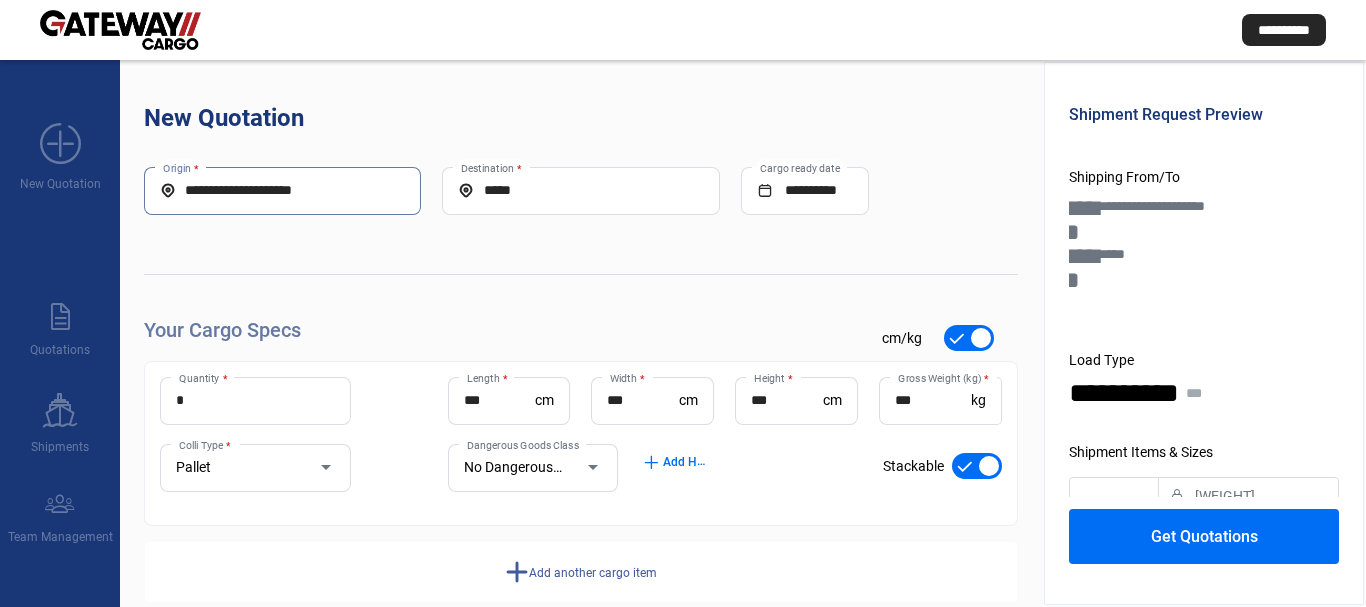 click on "**********" at bounding box center (282, 190) 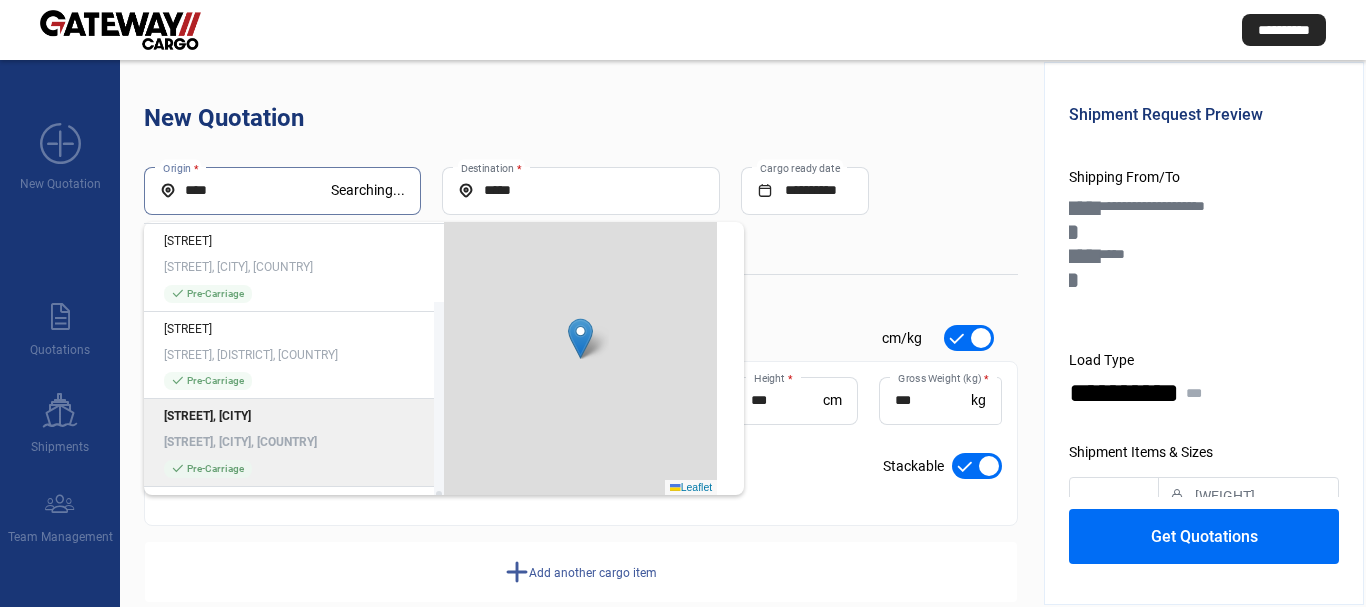 scroll, scrollTop: 605, scrollLeft: 0, axis: vertical 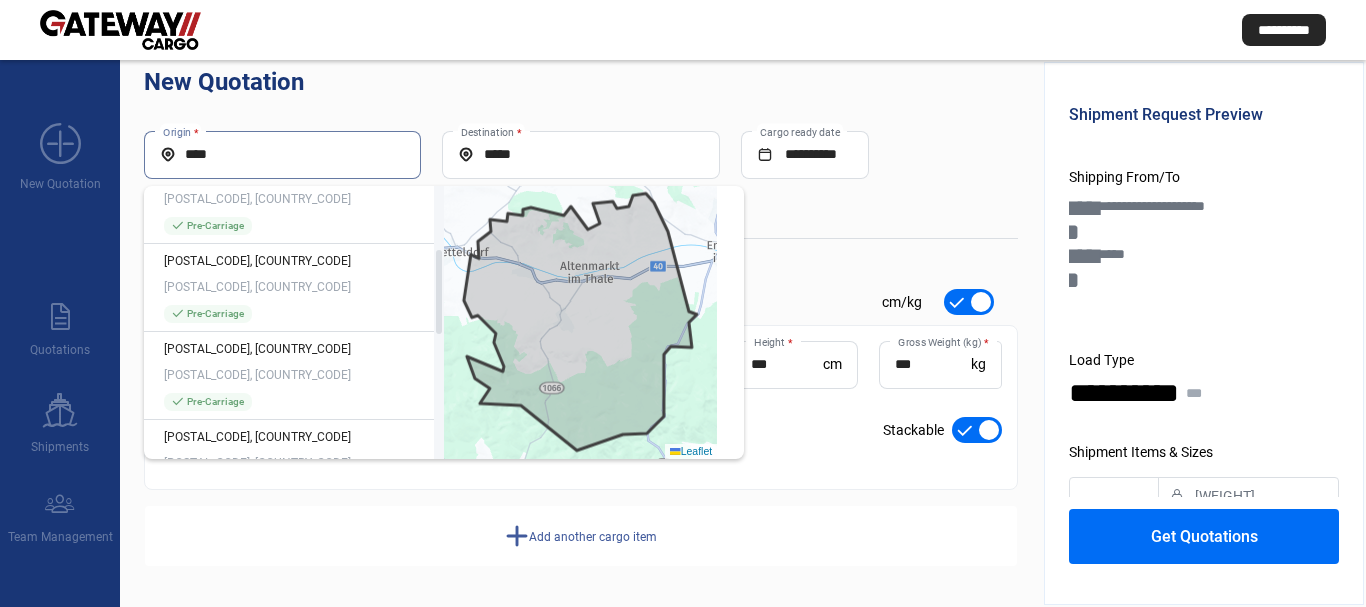 drag, startPoint x: 235, startPoint y: 153, endPoint x: 168, endPoint y: 152, distance: 67.00746 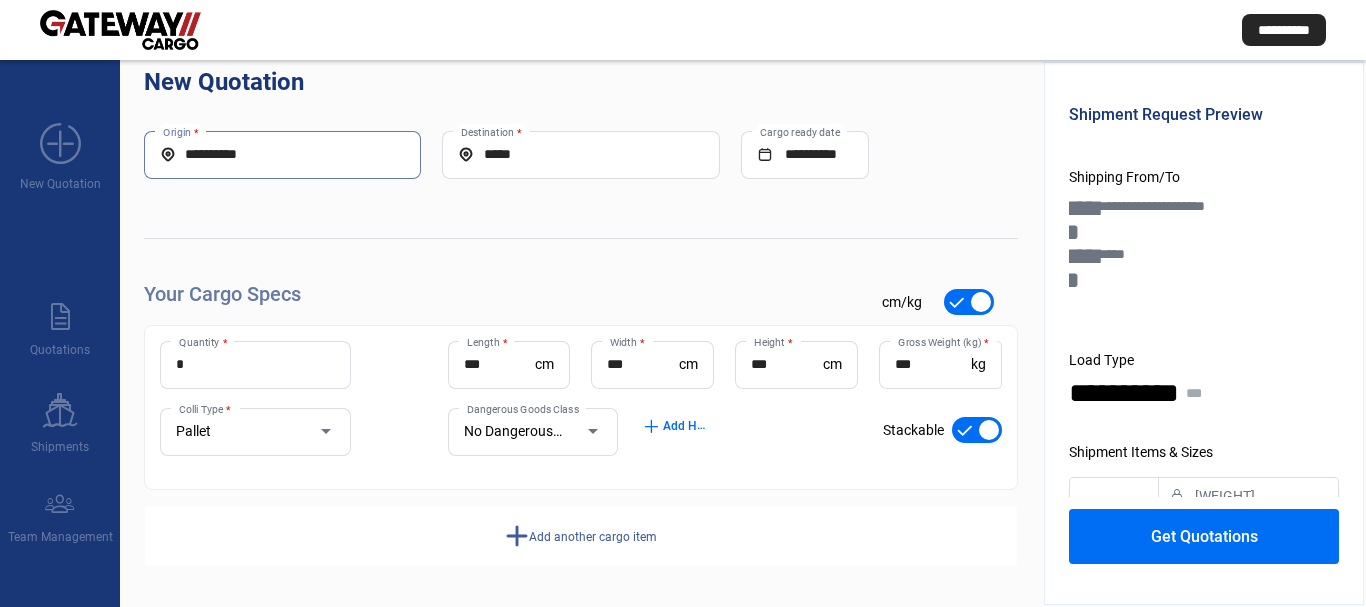 click on "**********" at bounding box center [282, 154] 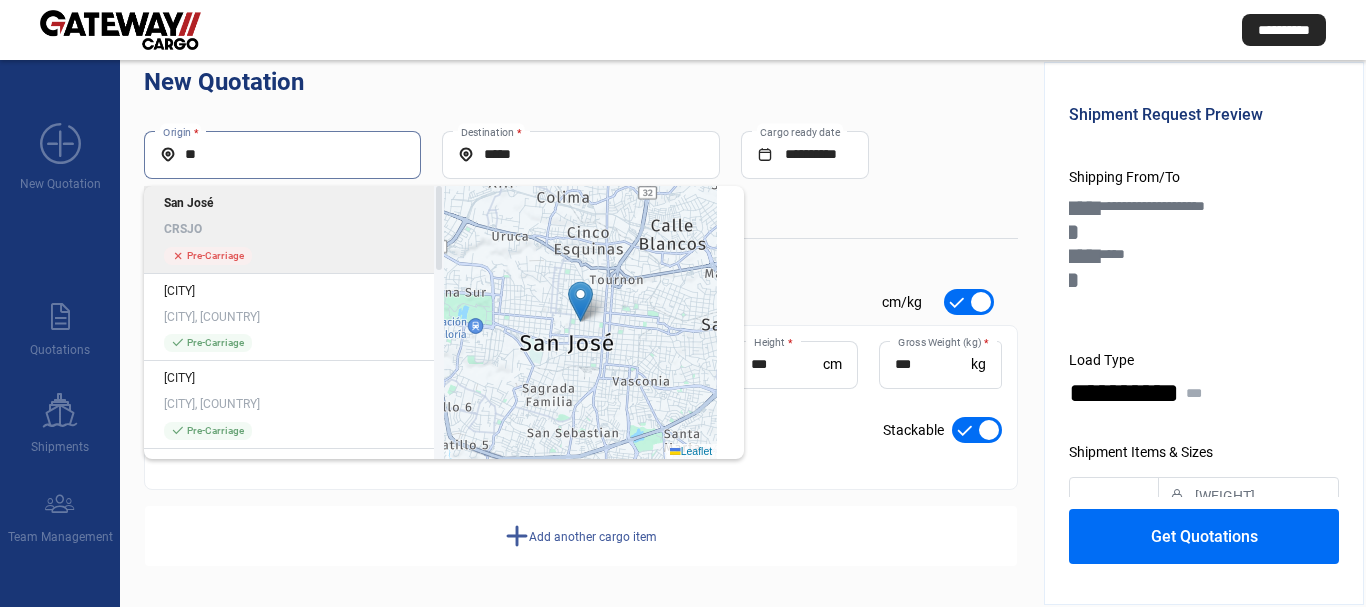 type on "*" 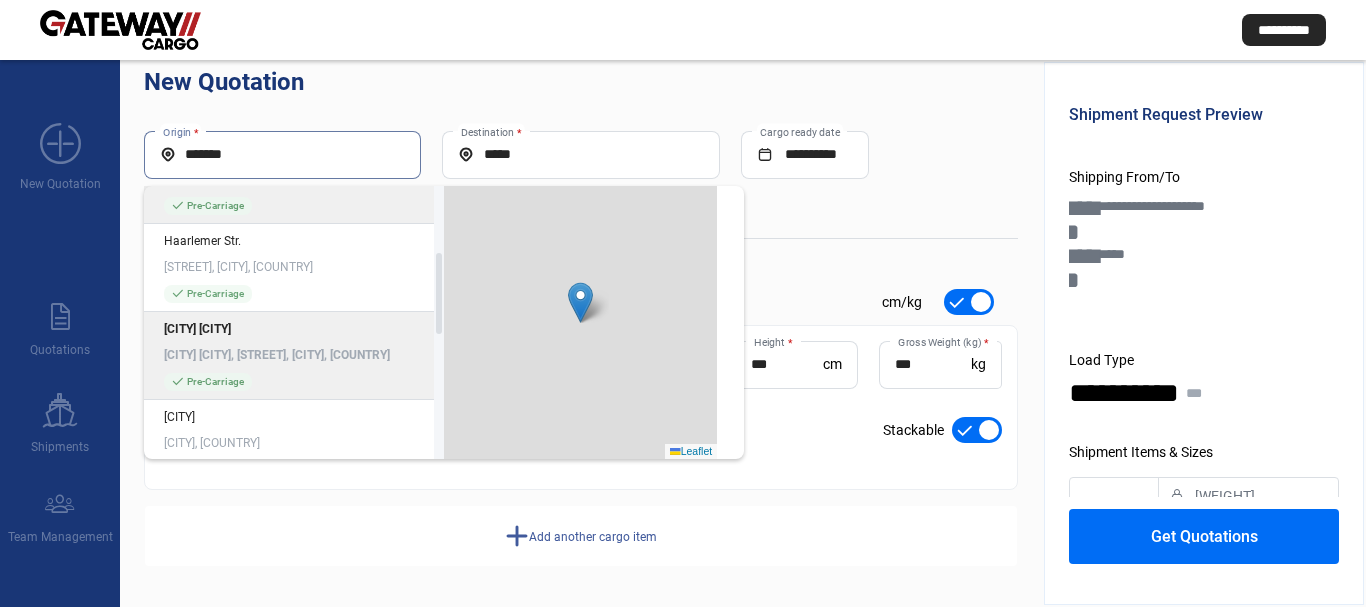 scroll, scrollTop: 275, scrollLeft: 0, axis: vertical 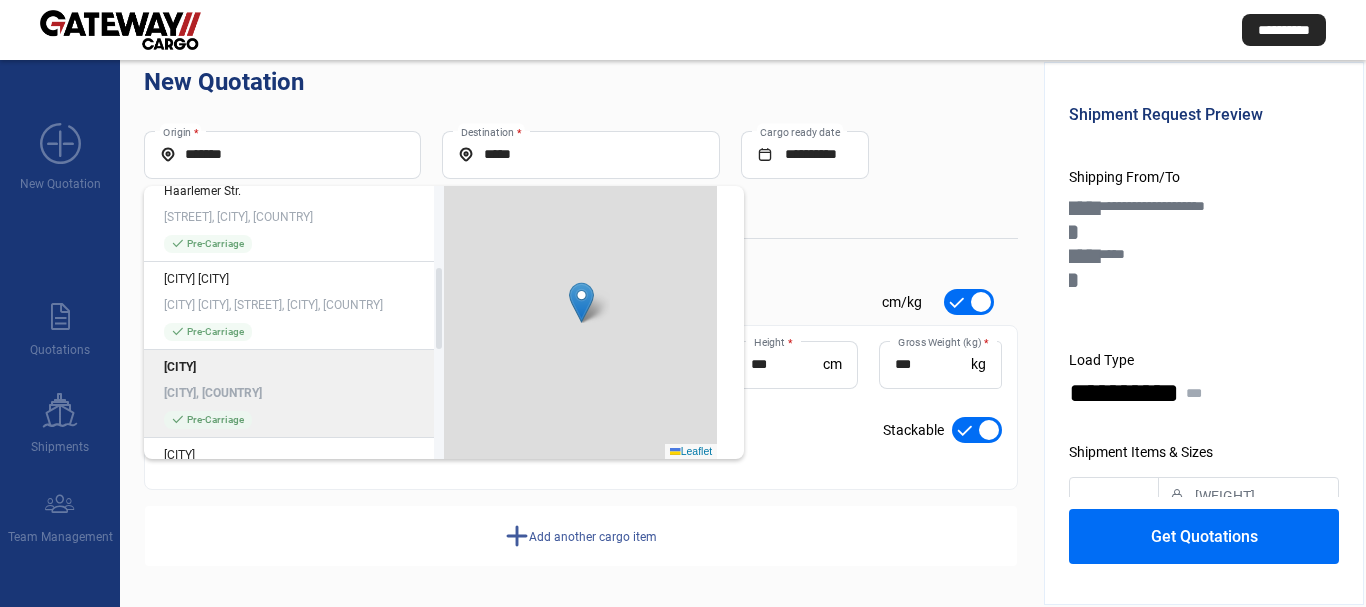 click on "[CITY] [CITY], [COUNTRY]" 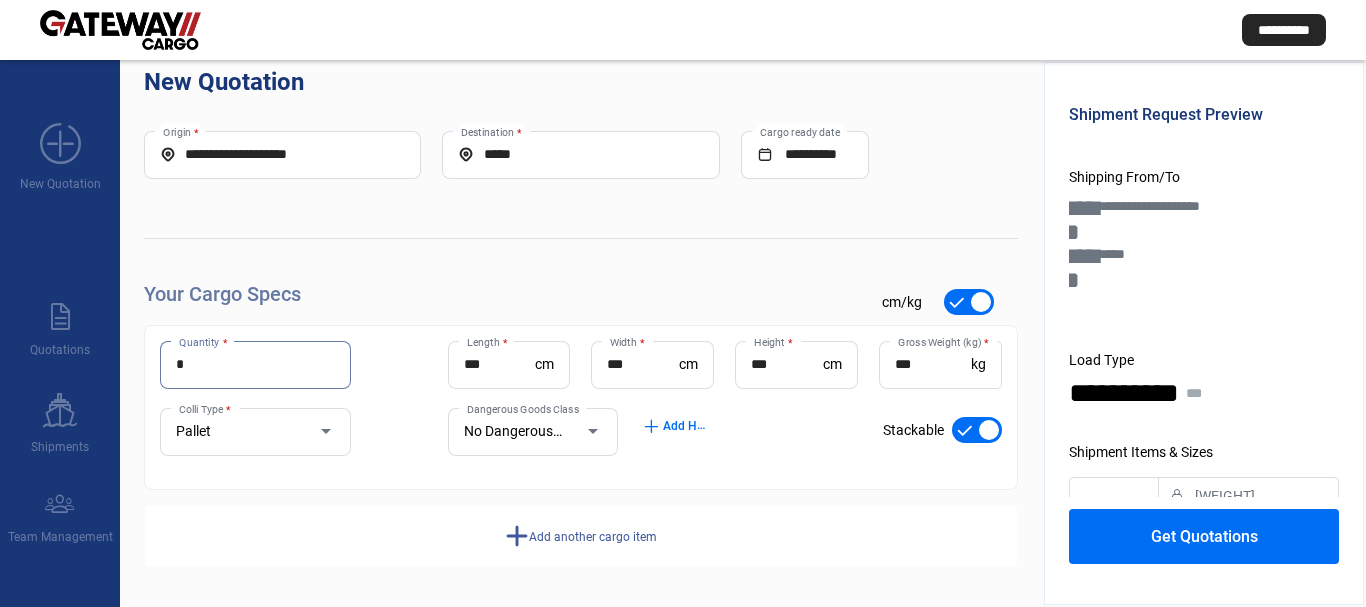 drag, startPoint x: 168, startPoint y: 367, endPoint x: 125, endPoint y: 367, distance: 43 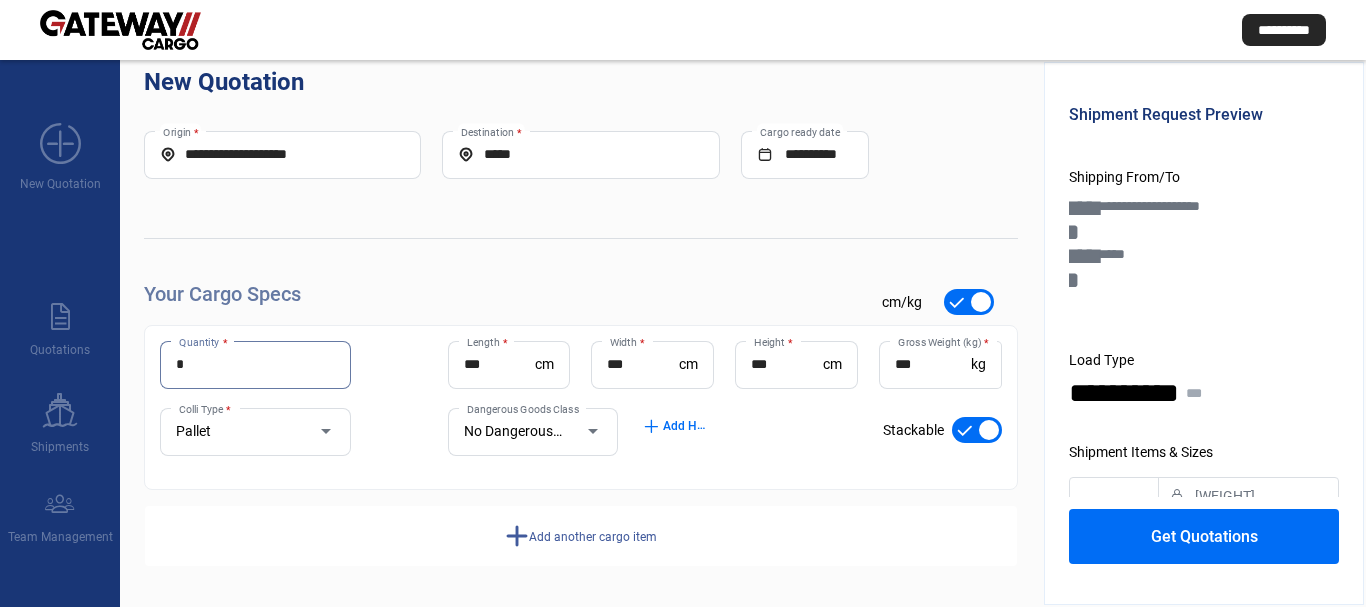 type on "*" 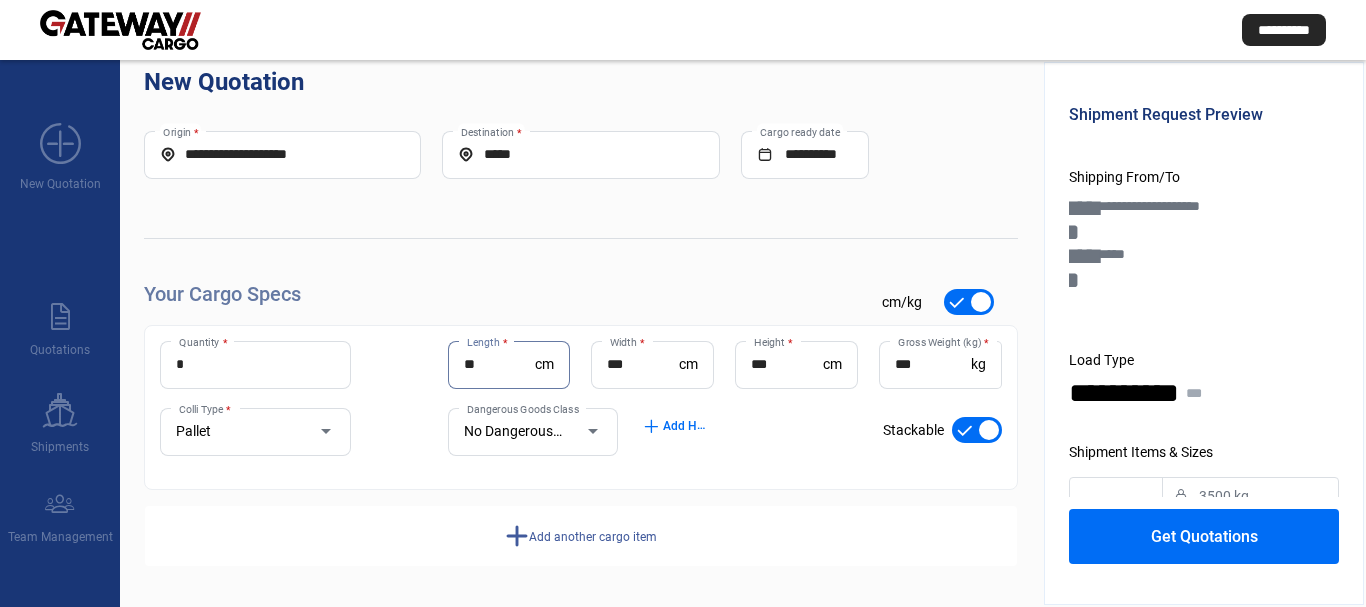 type on "***" 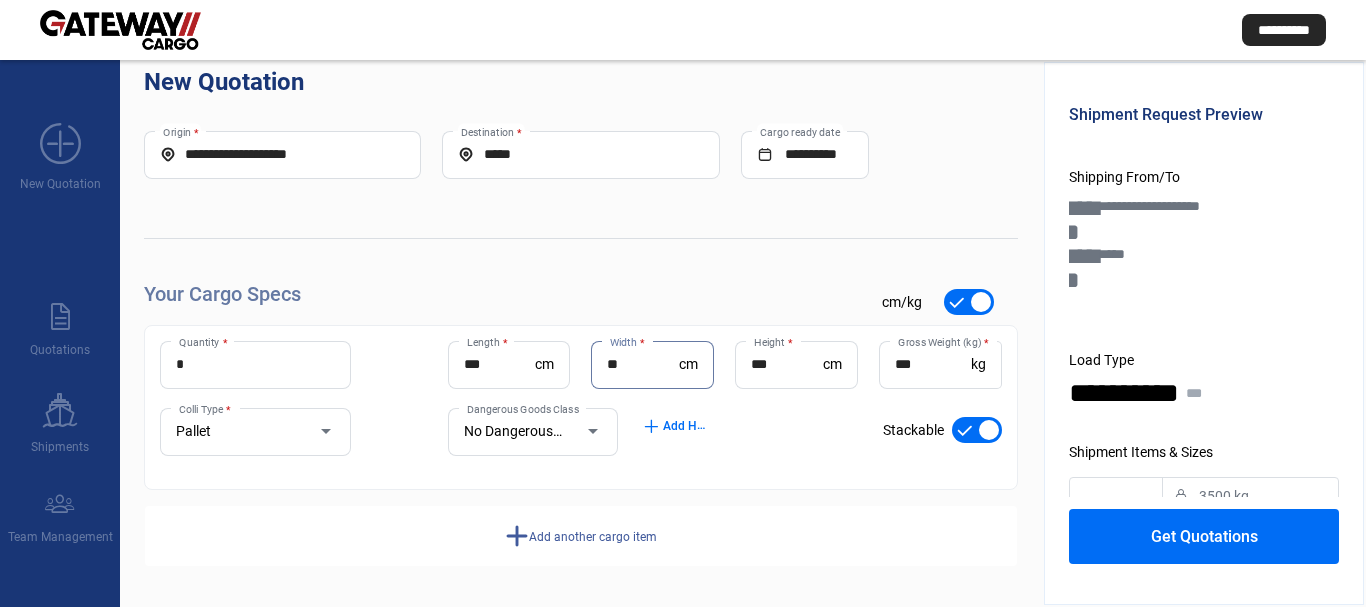 type on "**" 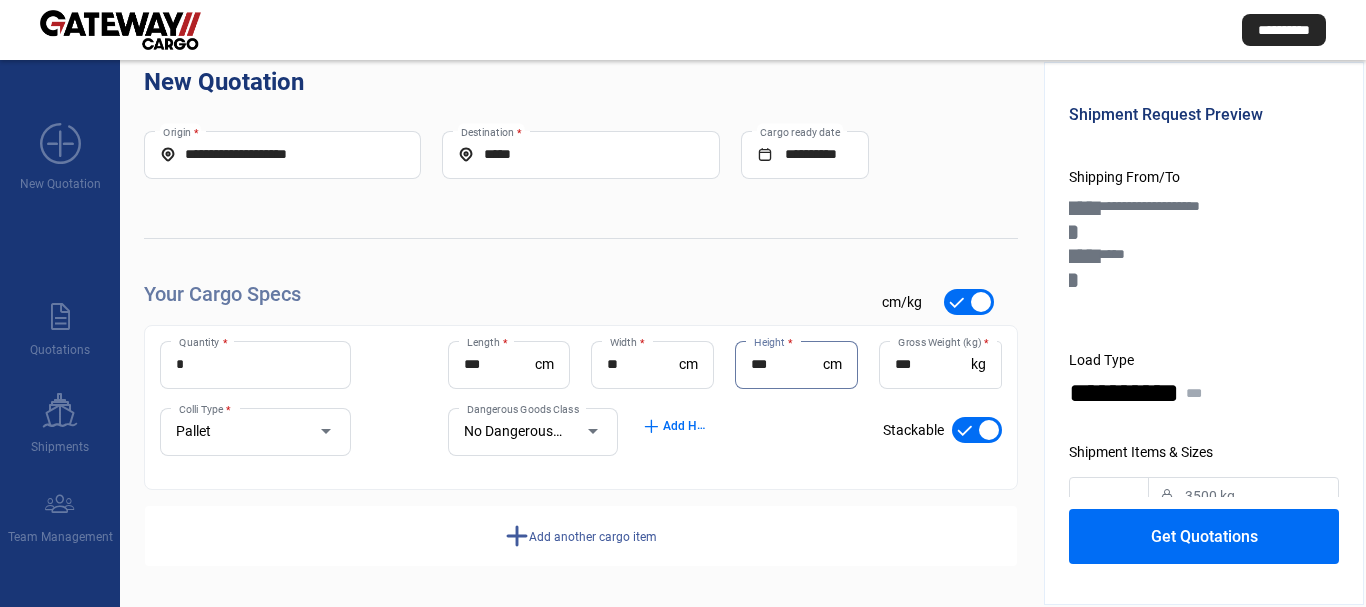 type on "***" 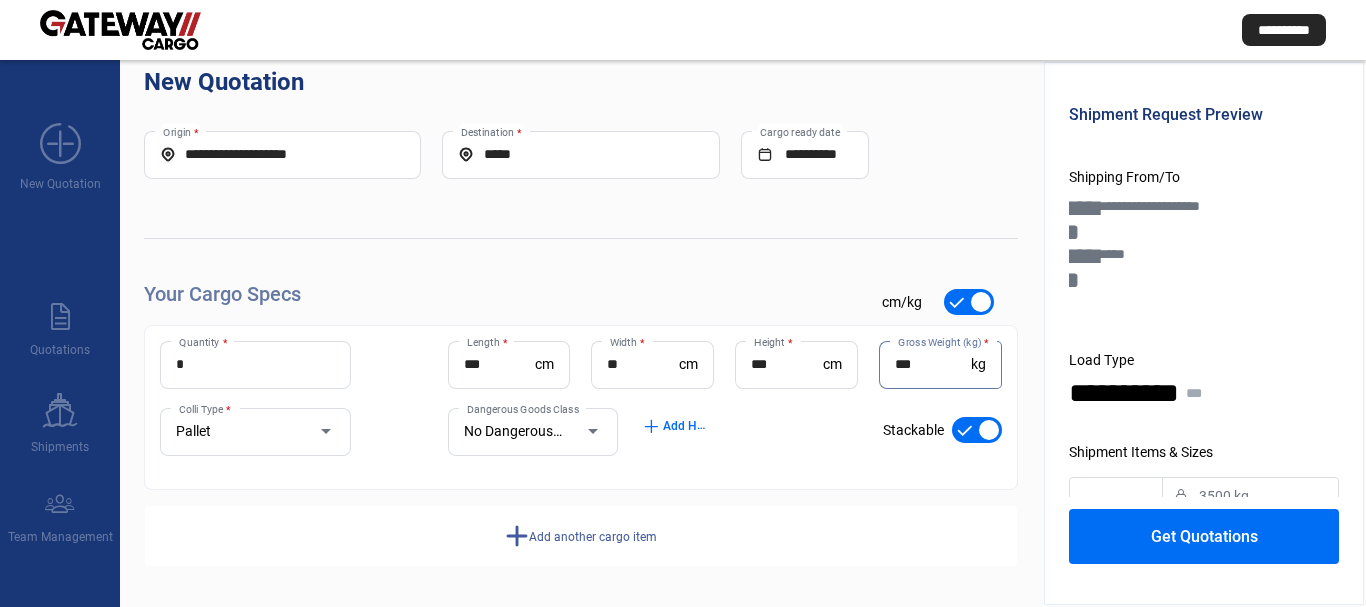 type on "***" 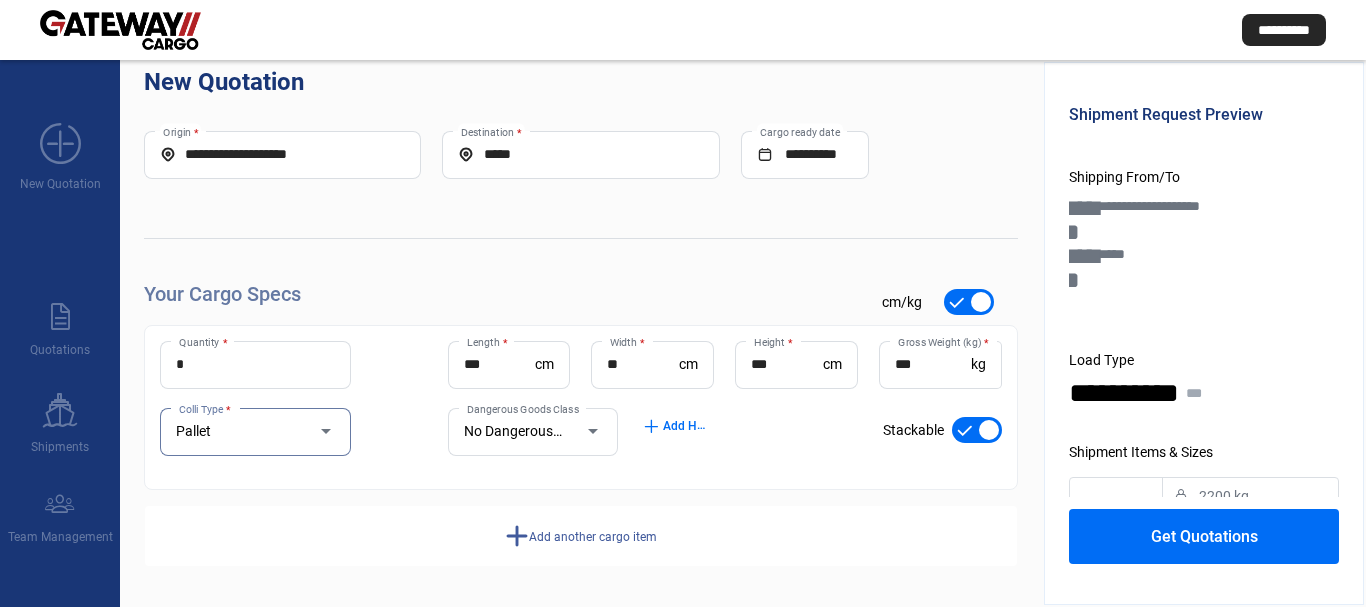 click on "Get Quotations" 